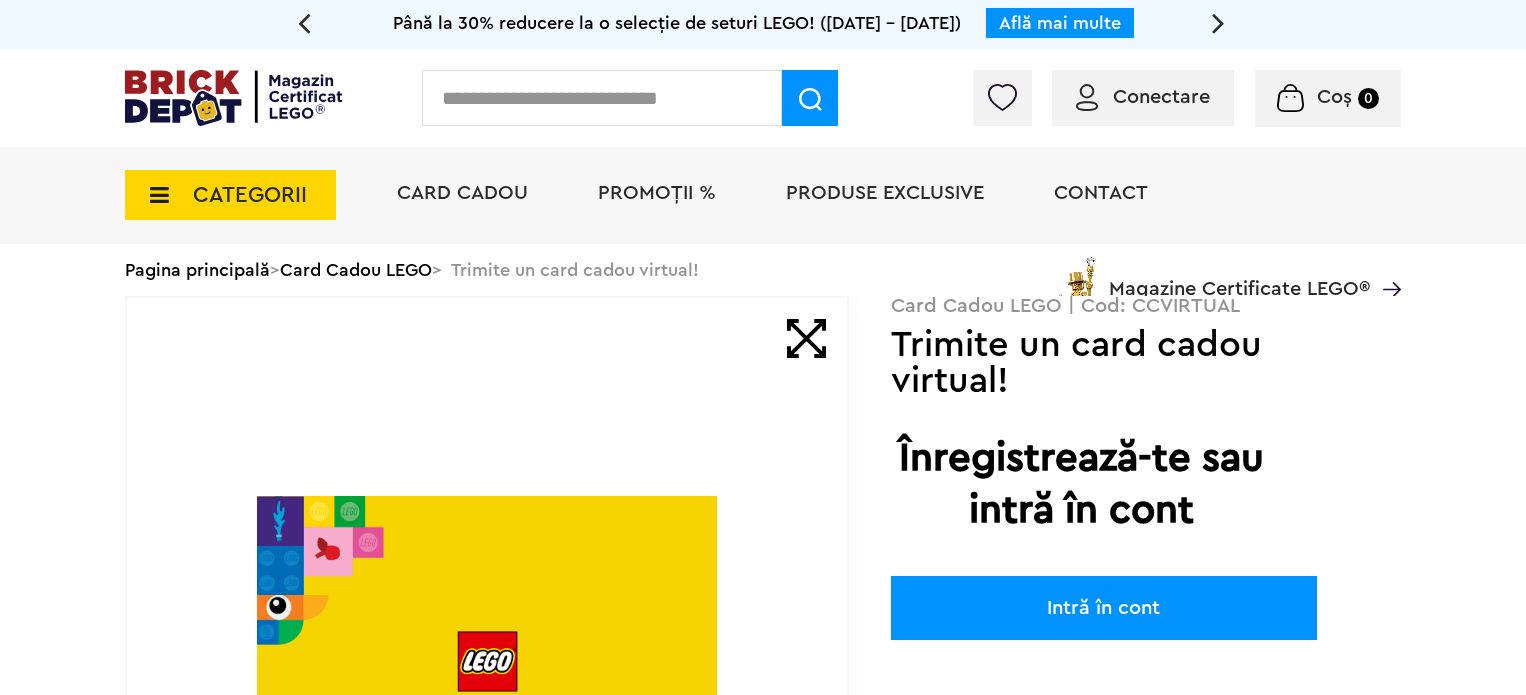 scroll, scrollTop: 0, scrollLeft: 0, axis: both 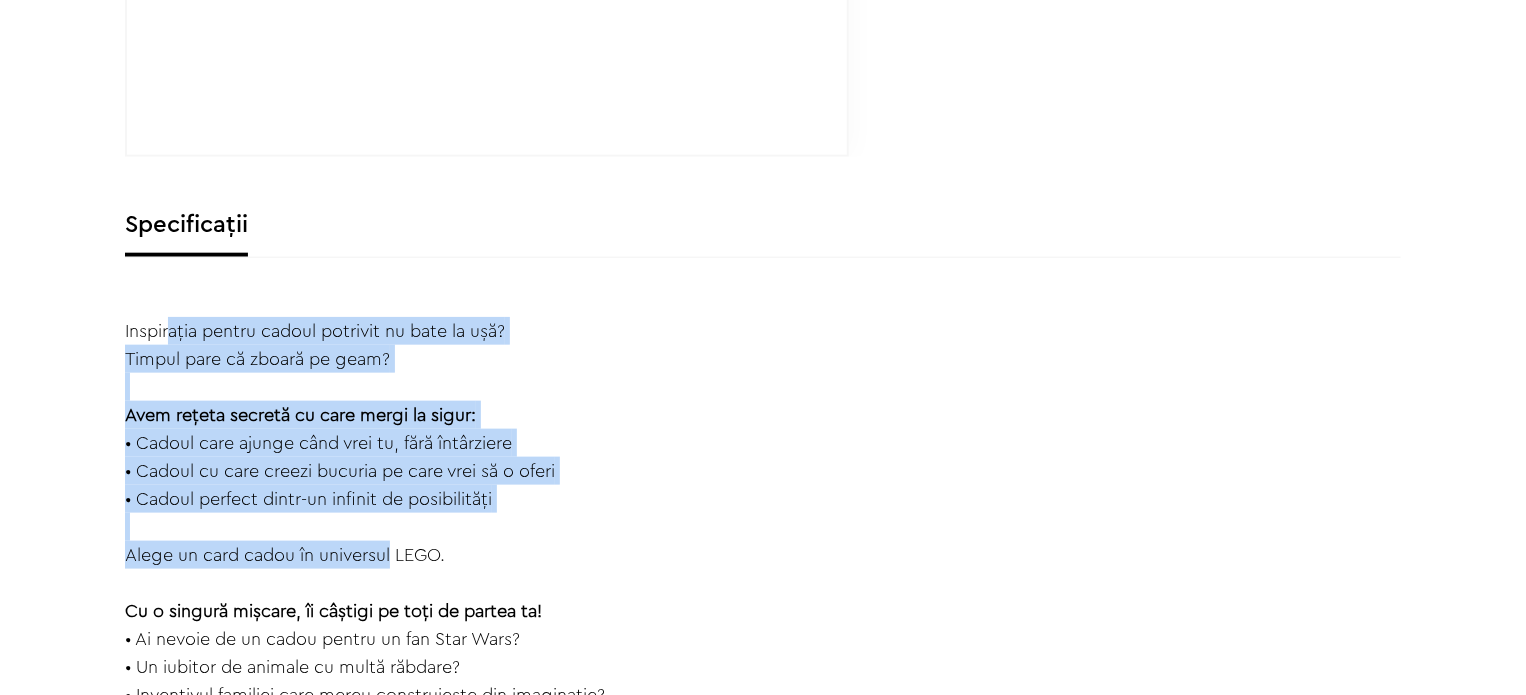 drag, startPoint x: 168, startPoint y: 329, endPoint x: 388, endPoint y: 560, distance: 319 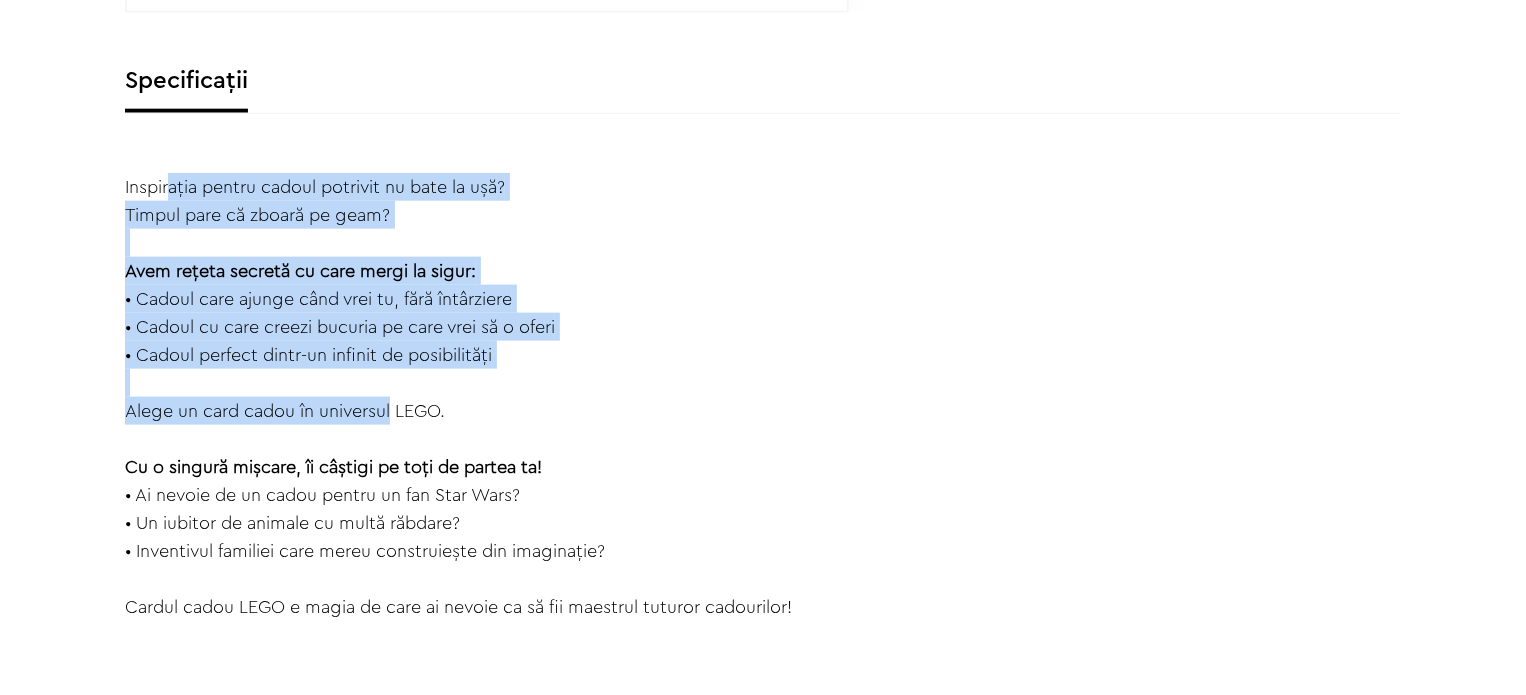 scroll, scrollTop: 1128, scrollLeft: 0, axis: vertical 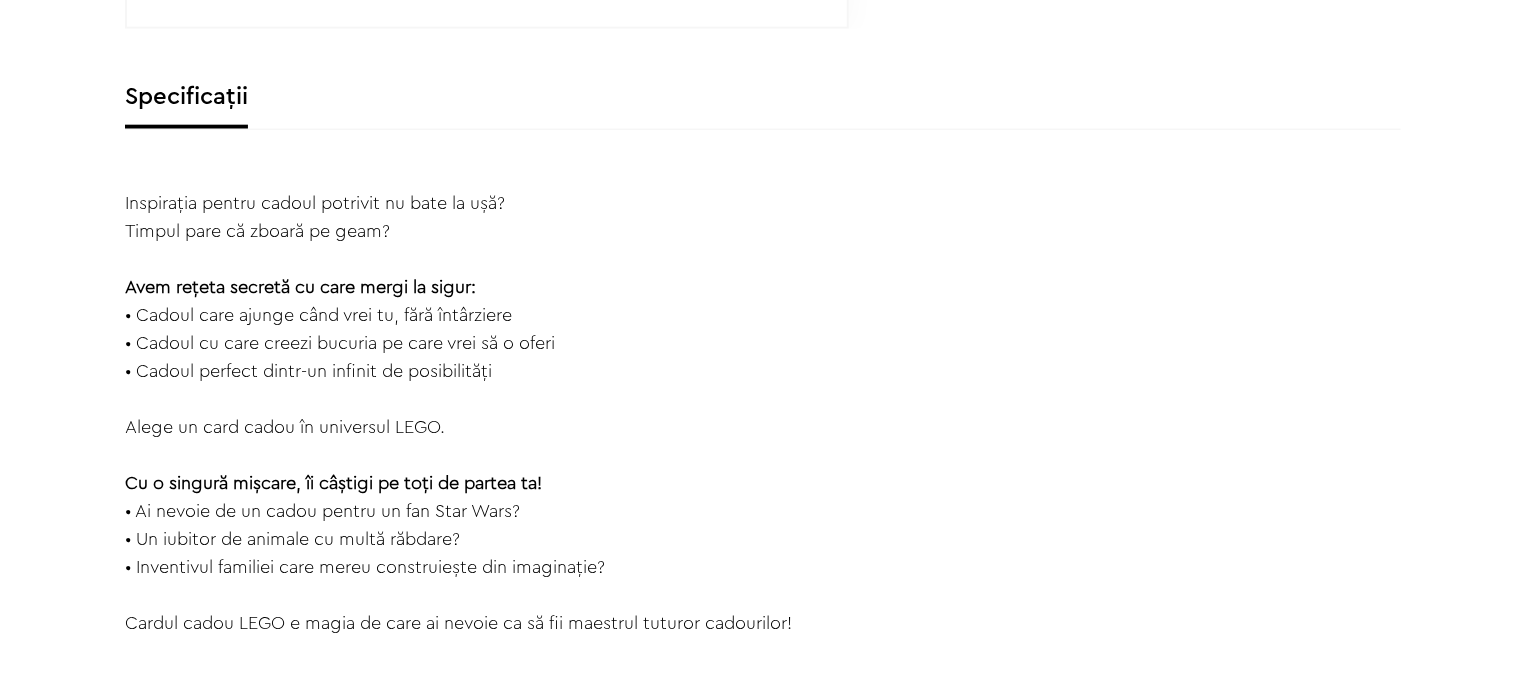 click on "Inspirația pentru cadoul potrivit nu bate la ușă?
Timpul pare că zboară pe geam?
Avem rețeta secretă cu care mergi la sigur:
• Cadoul care ajunge când vrei tu, fără întârziere
• Cadoul cu care creezi bucuria pe care vrei să o oferi
• Cadoul perfect dintr-un infinit de posibilități
Alege un card cadou în universul LEGO.
Cu o singură mișcare, îi câștigi pe toți de partea ta!
• Ai nevoie de un cadou pentru un fan Star Wars?
• Un iubitor de animale cu multă răbdare?
• Inventivul familiei care mereu construiește din imaginație?
Cardul cadou LEGO e magia de care ai nevoie ca să fii maestrul tuturor cadourilor!" at bounding box center (458, 413) 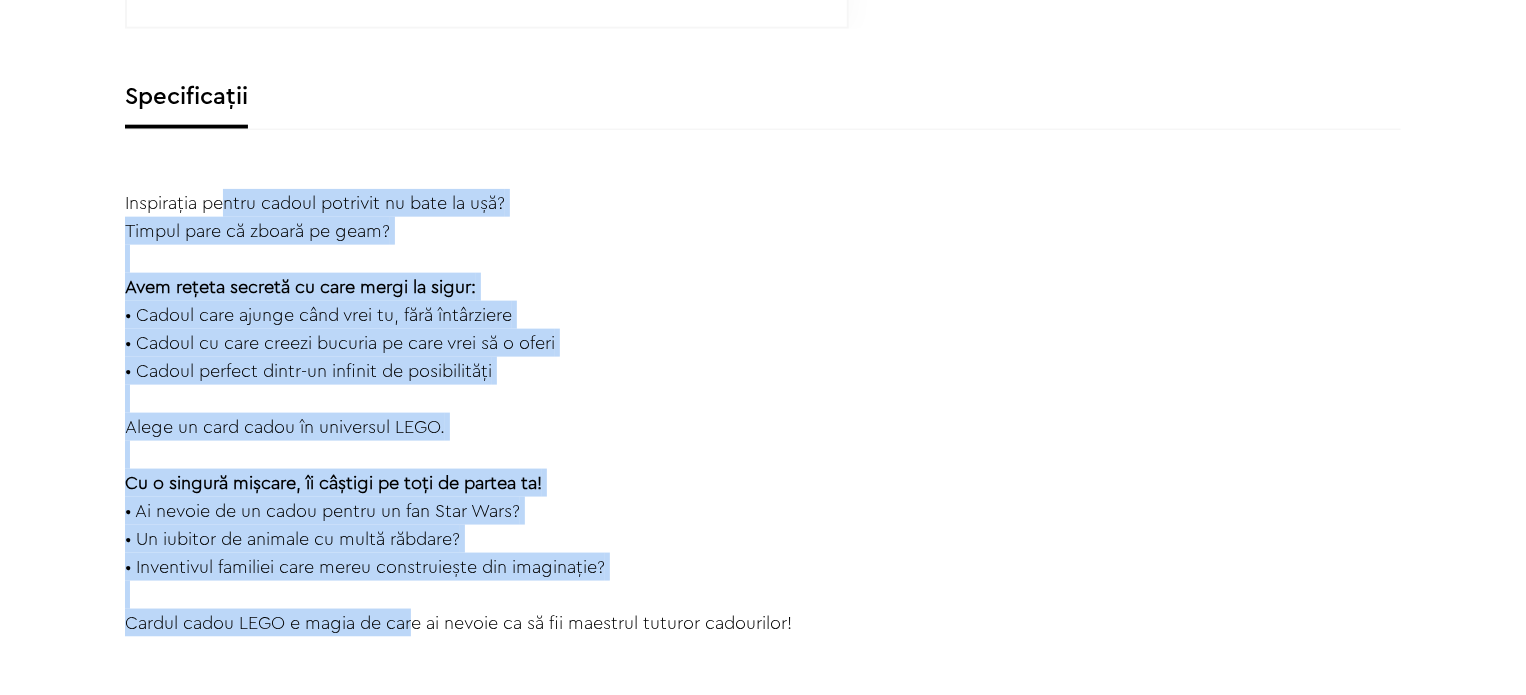 drag, startPoint x: 228, startPoint y: 201, endPoint x: 404, endPoint y: 618, distance: 452.62015 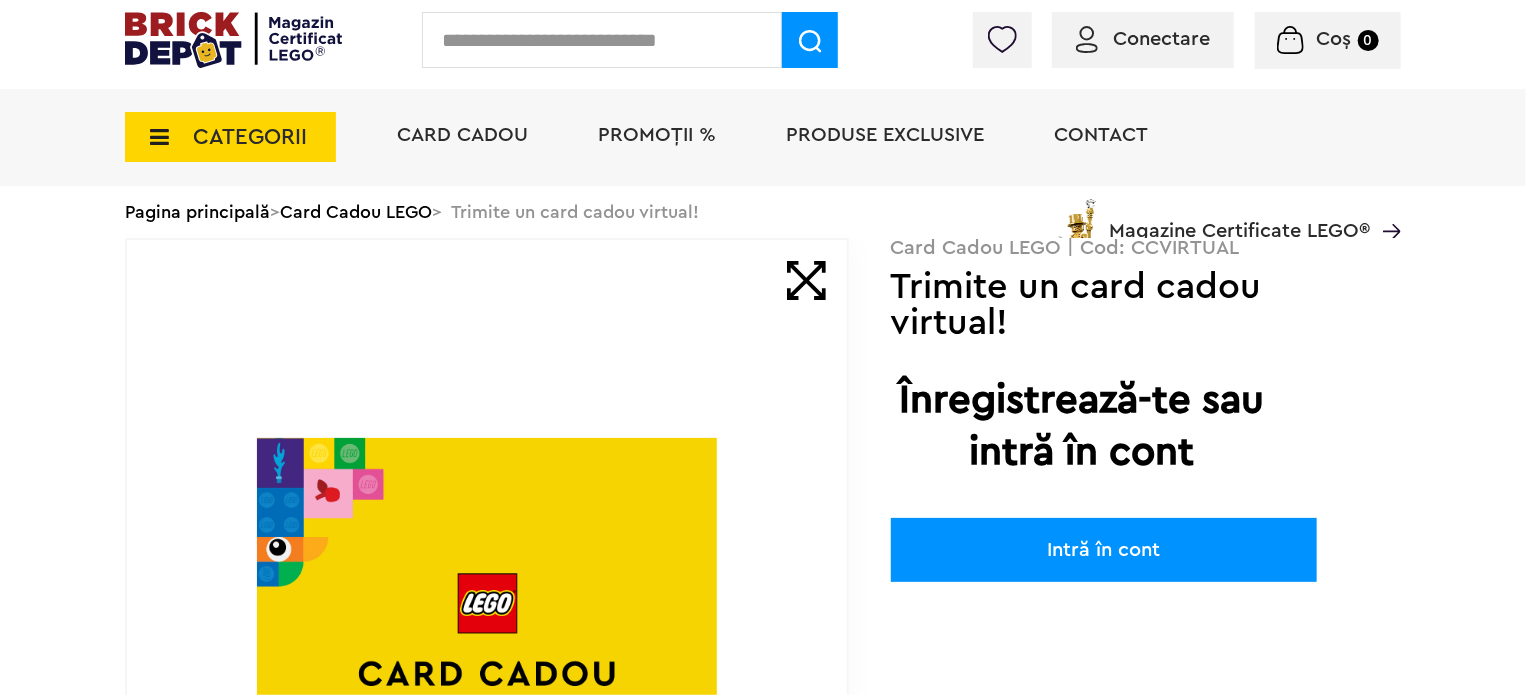 scroll, scrollTop: 0, scrollLeft: 0, axis: both 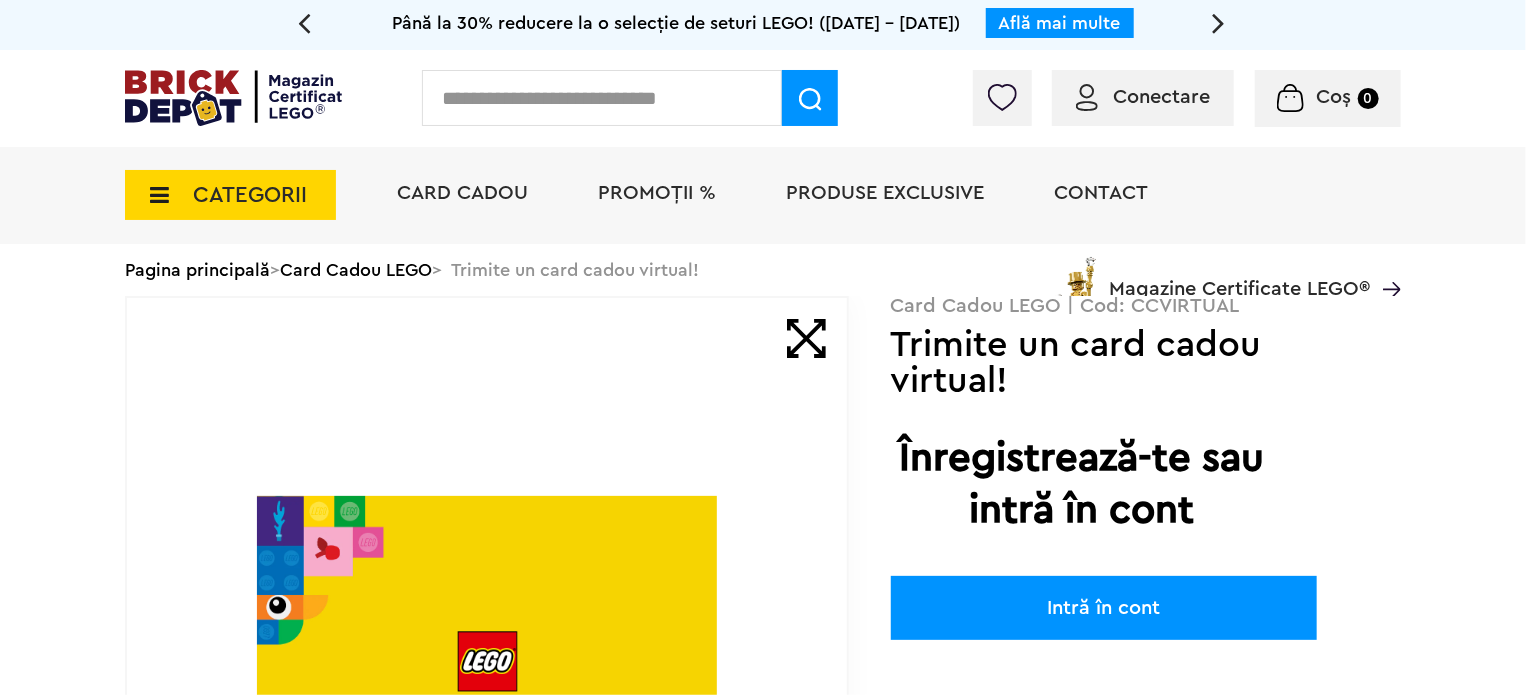 click on "Card Cadou" at bounding box center [462, 193] 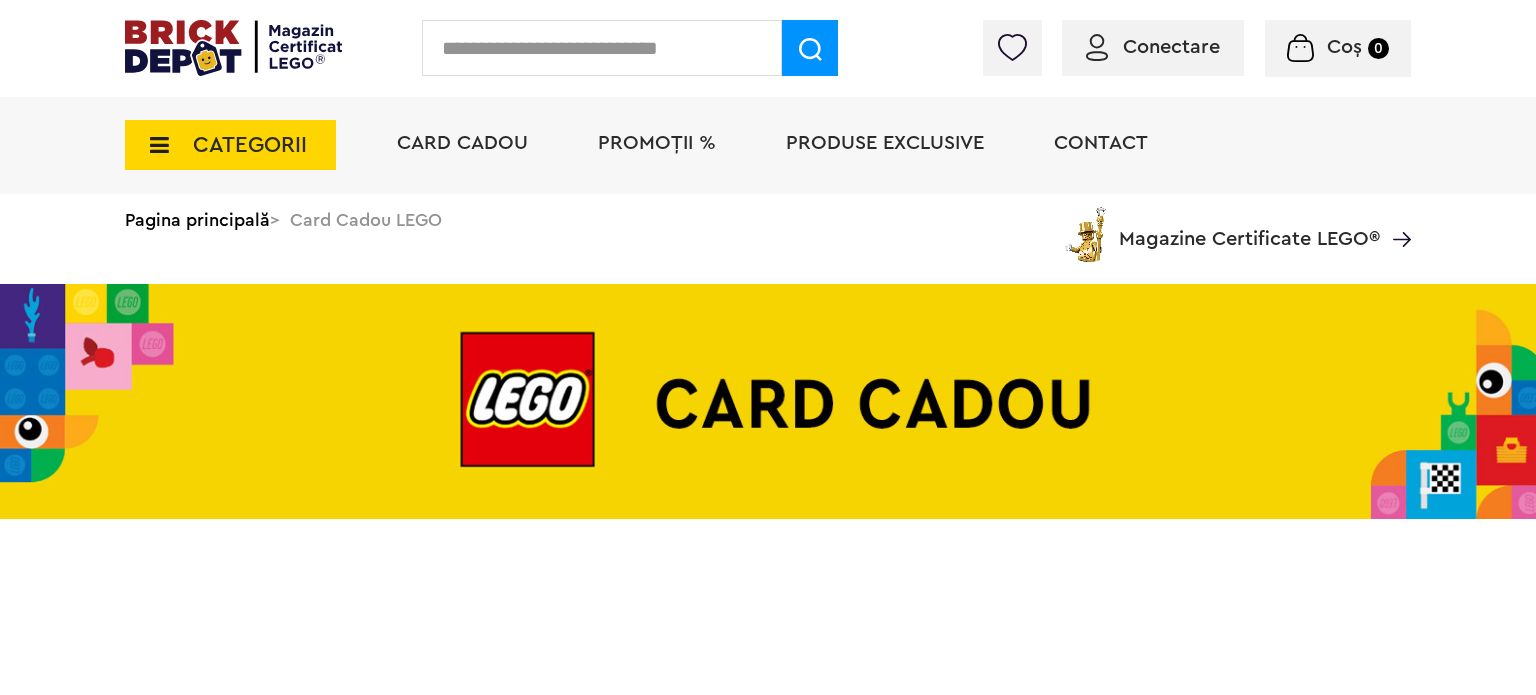 scroll, scrollTop: 0, scrollLeft: 0, axis: both 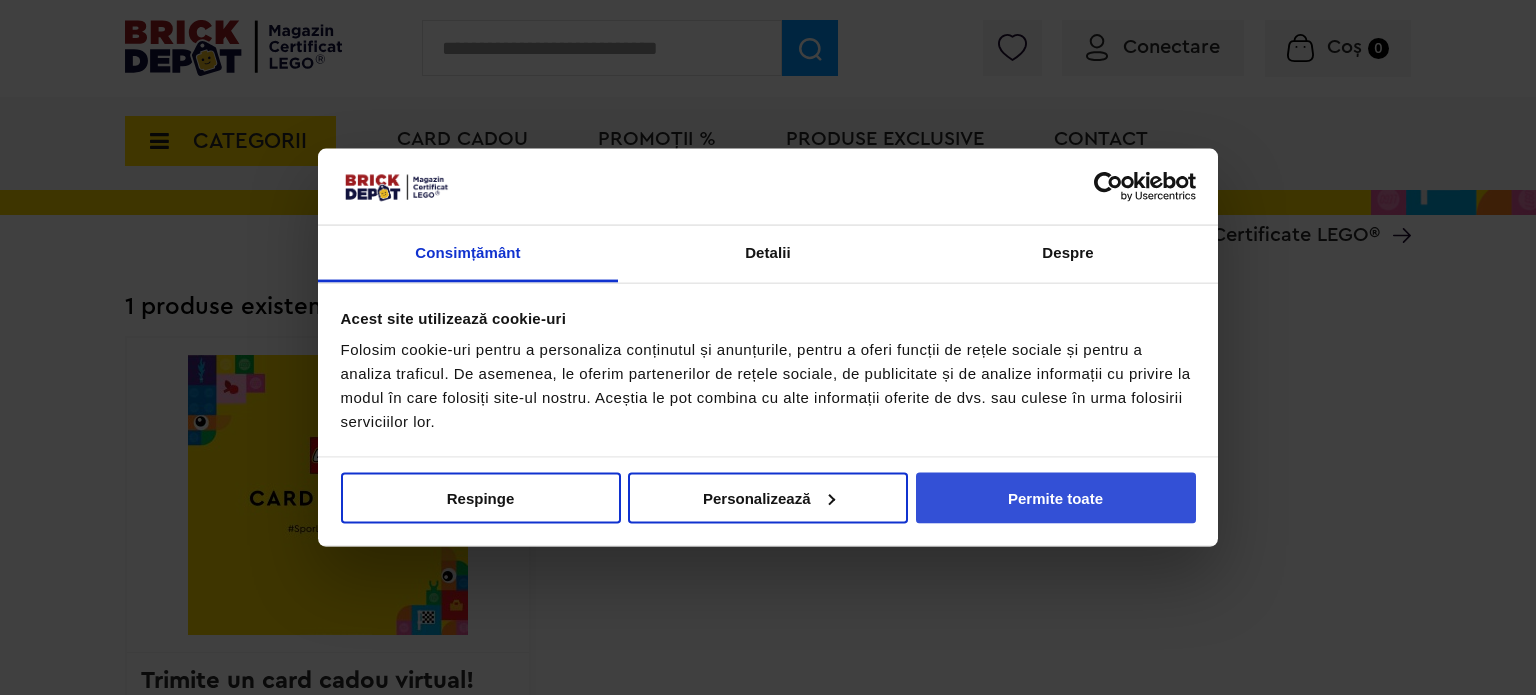 click on "Permite toate" at bounding box center [1056, 497] 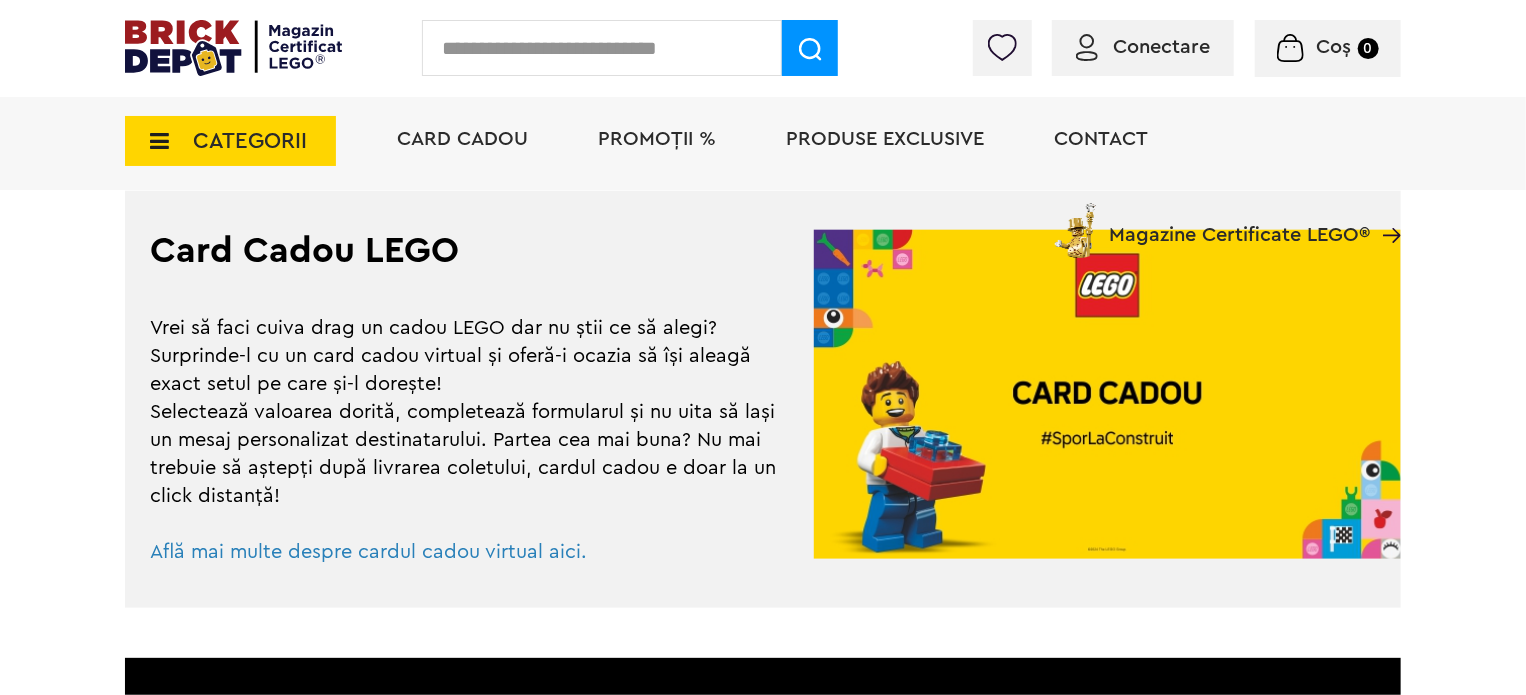 scroll, scrollTop: 1000, scrollLeft: 0, axis: vertical 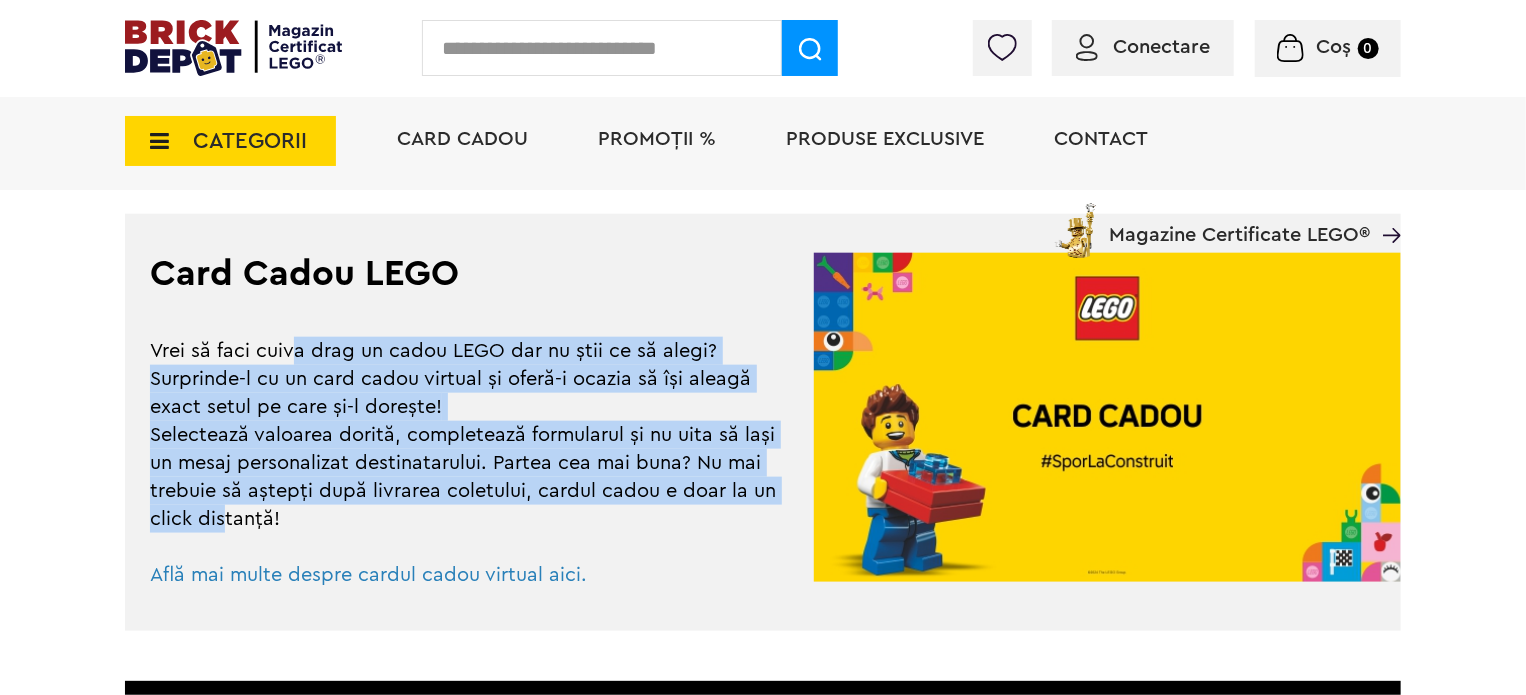 drag, startPoint x: 292, startPoint y: 357, endPoint x: 212, endPoint y: 519, distance: 180.67651 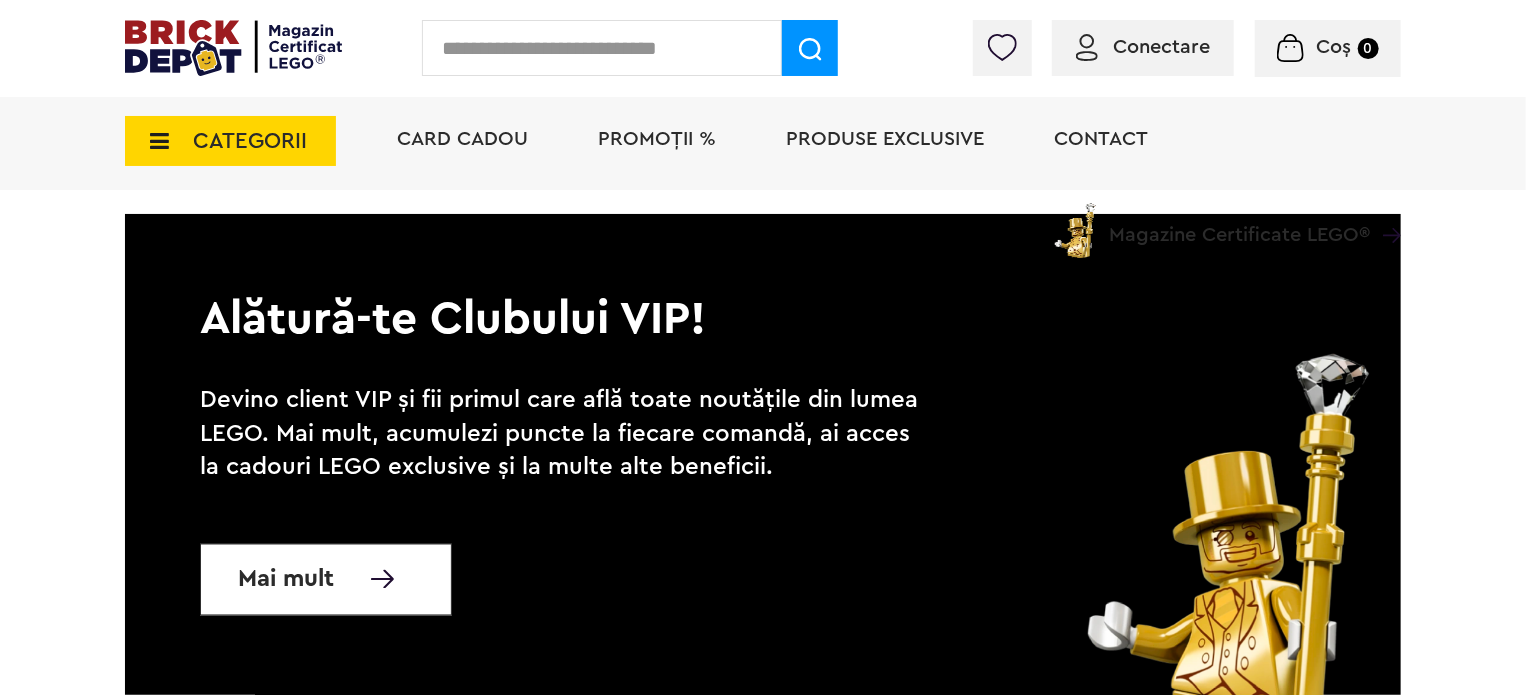 scroll, scrollTop: 1500, scrollLeft: 0, axis: vertical 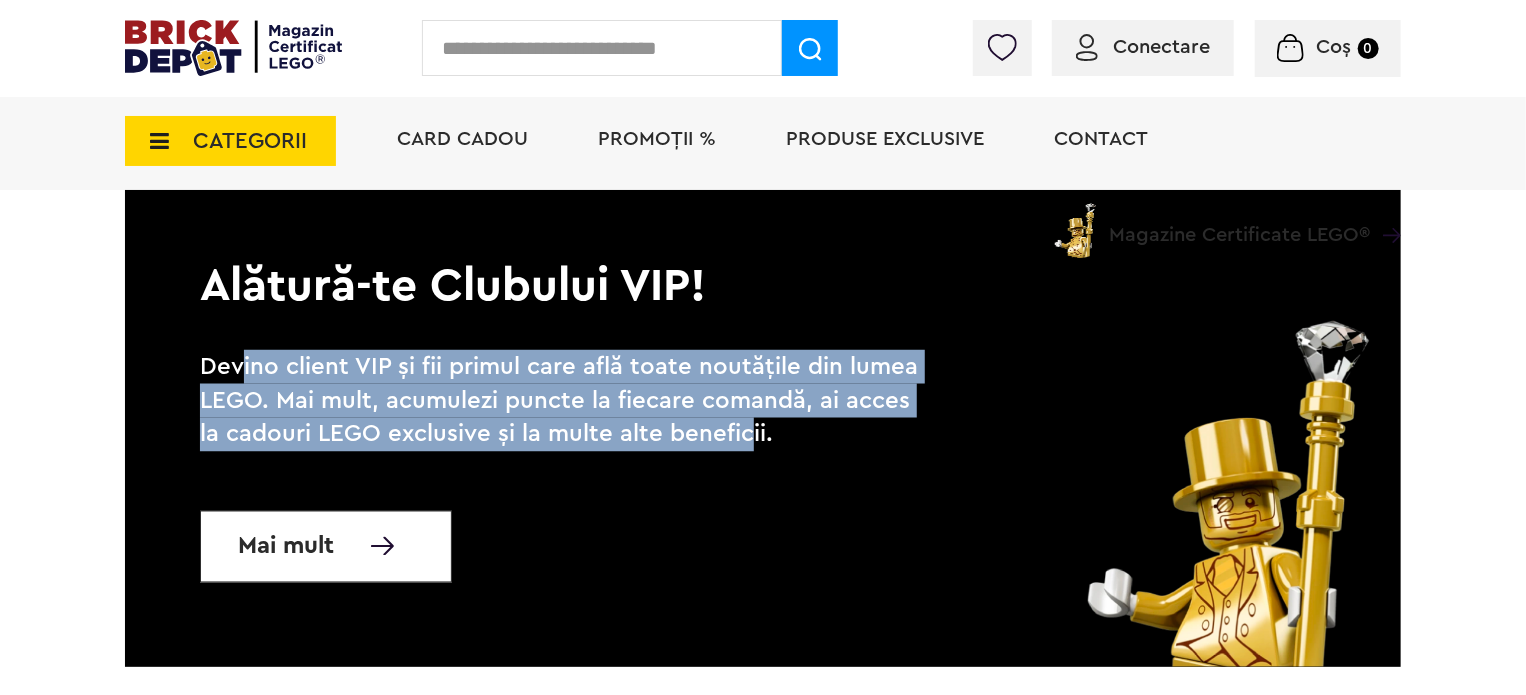 drag, startPoint x: 242, startPoint y: 371, endPoint x: 719, endPoint y: 435, distance: 481.27435 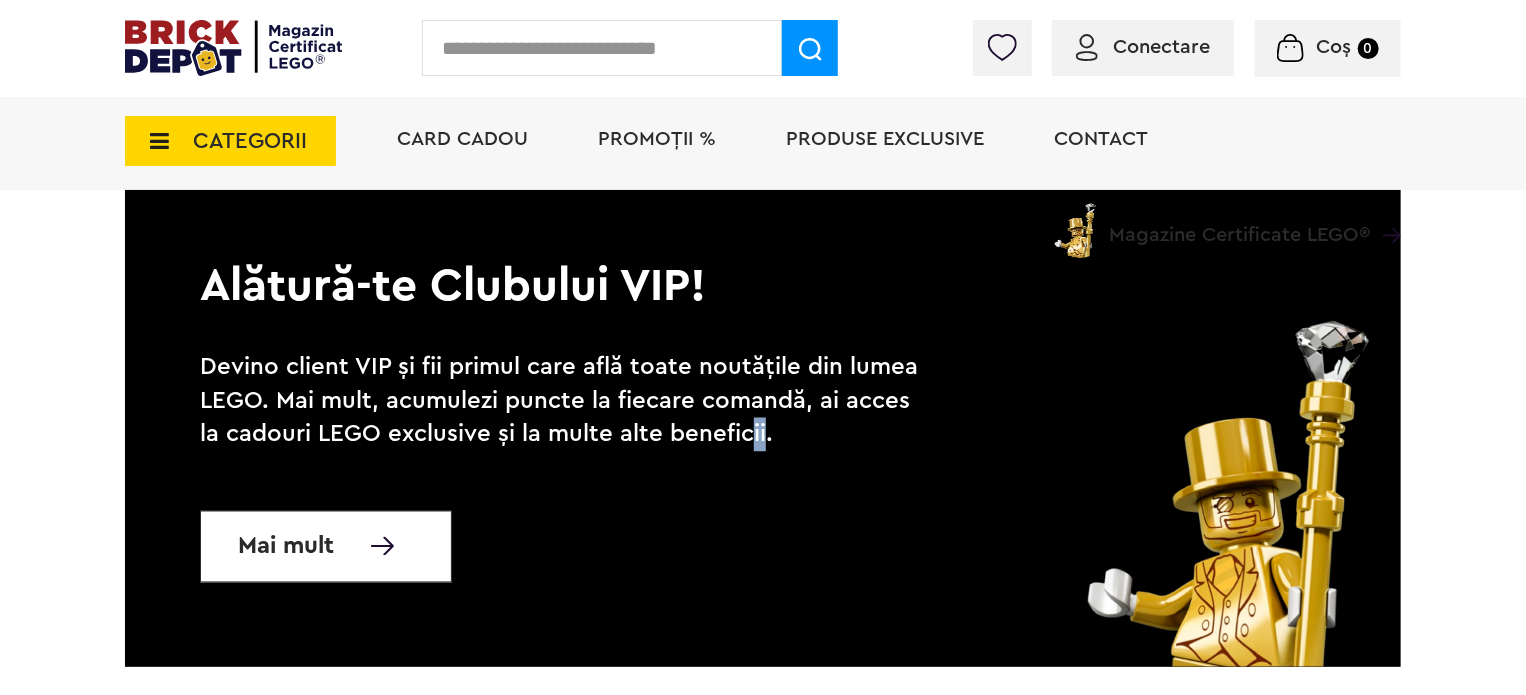 click on "Devino client VIP și fii primul care află toate noutățile din lumea LEGO. Mai mult, acumulezi puncte la fiecare comandă, ai acces la cadouri LEGO exclusive și la multe alte beneficii." at bounding box center (565, 401) 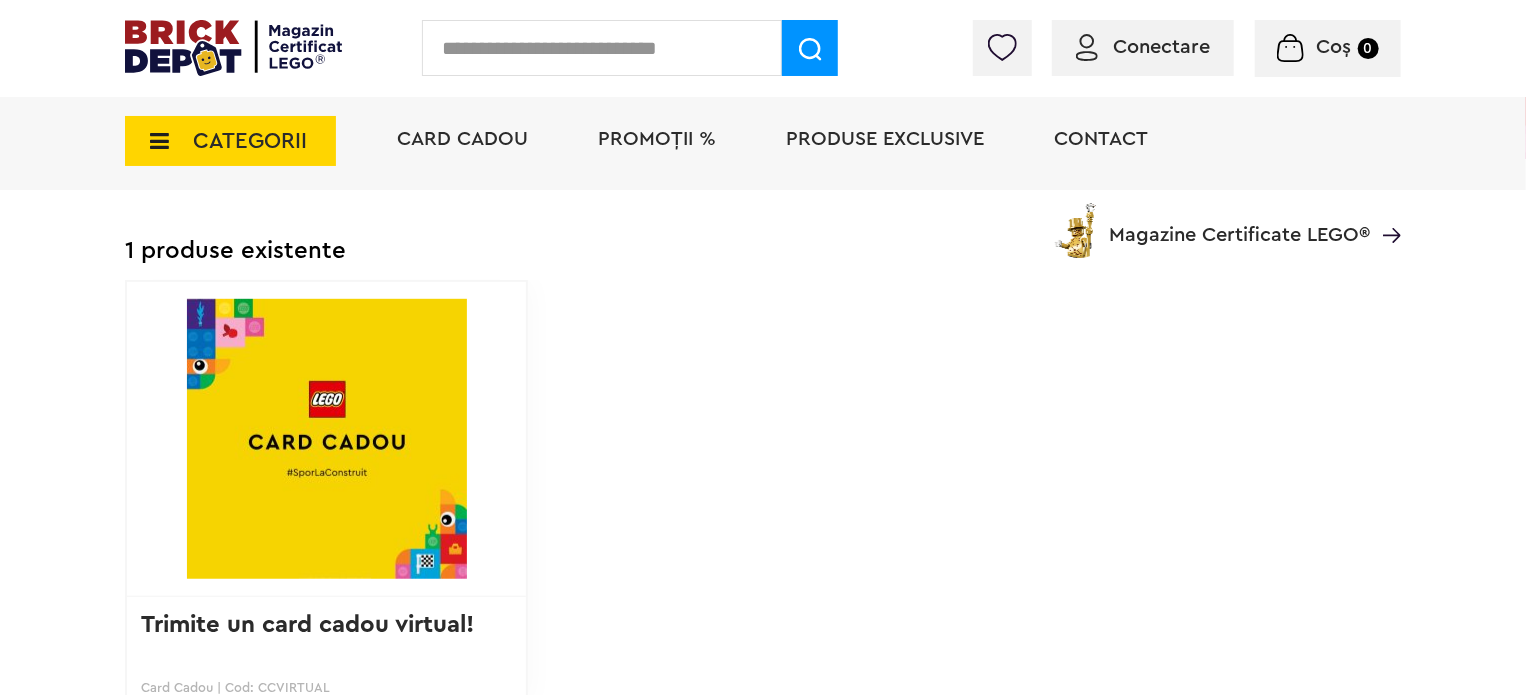 scroll, scrollTop: 500, scrollLeft: 0, axis: vertical 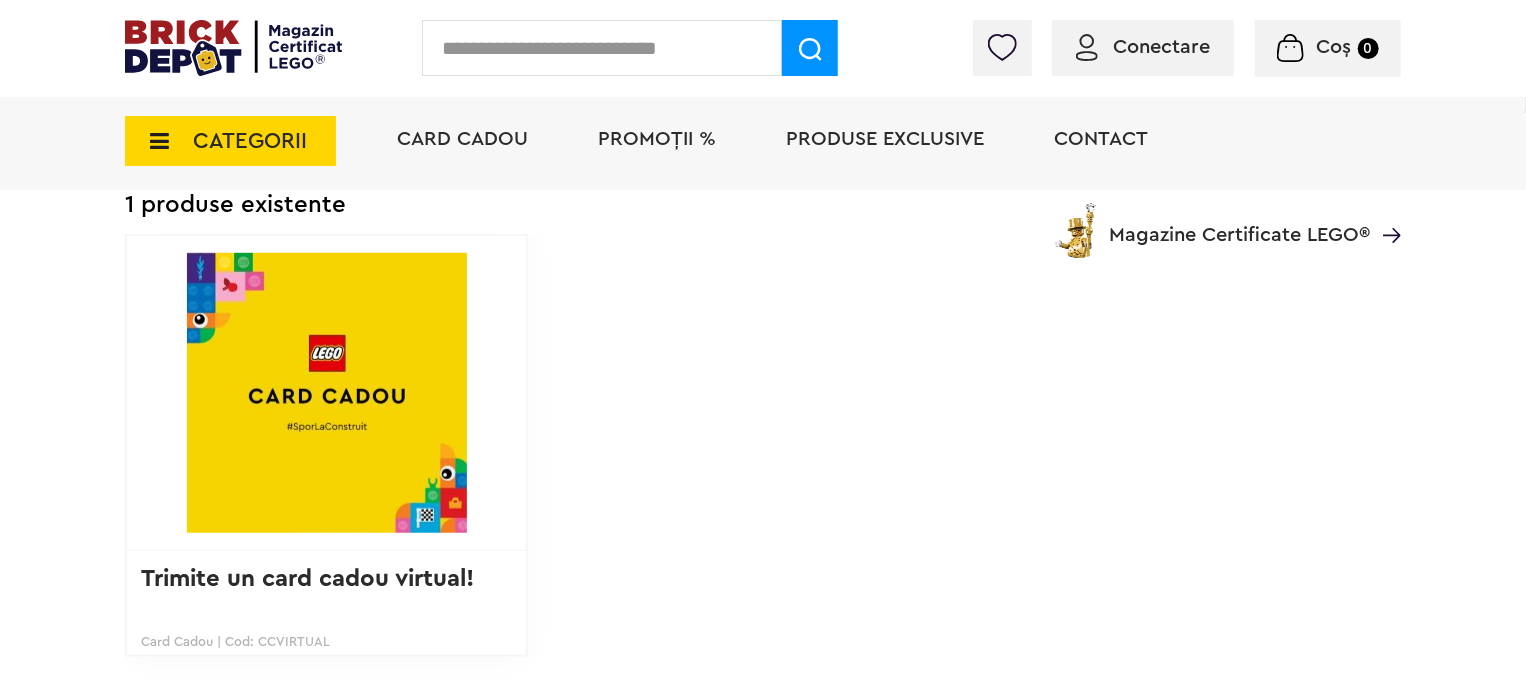click on "Creează o listă nouă Trimite un card cadou virtual! Card Cadou  | Cod: CCVIRTUAL 50.00Lei  Adaugă în coș" at bounding box center (763, 458) 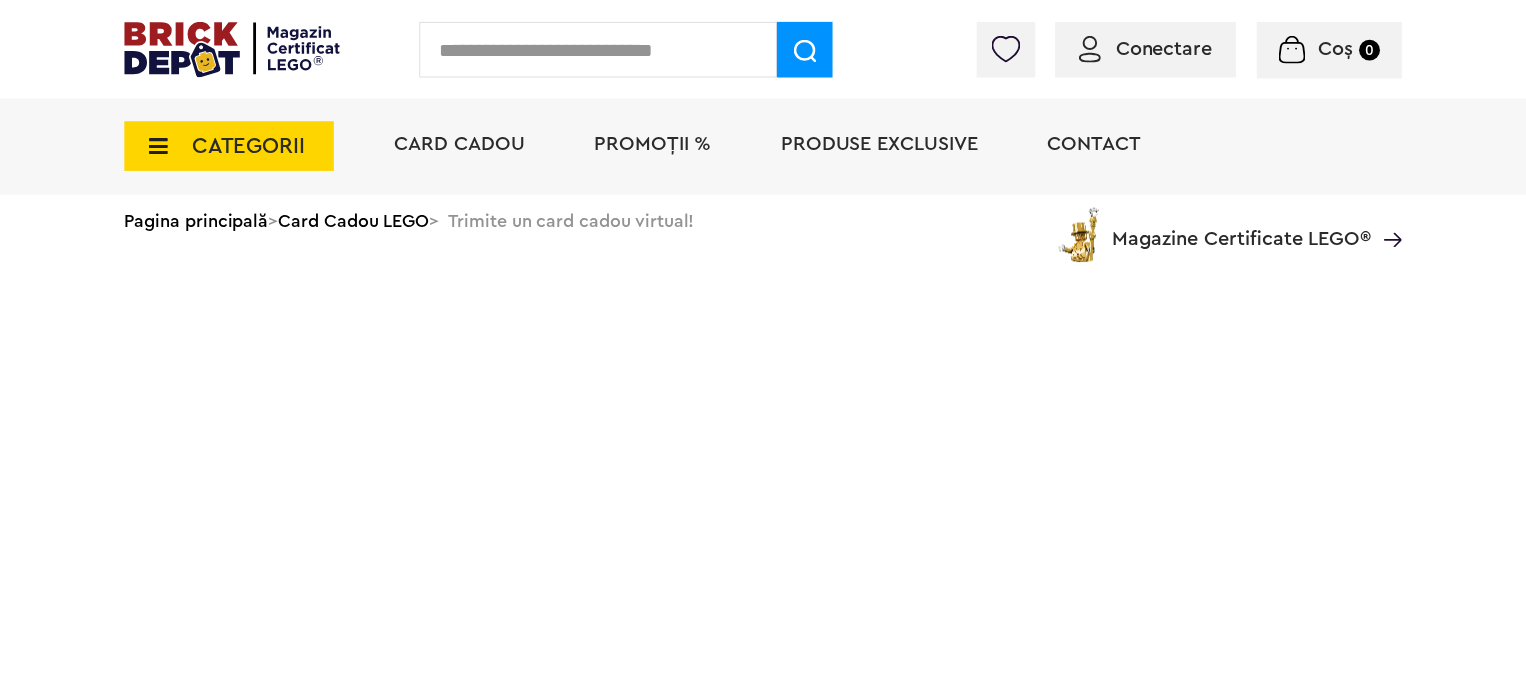 scroll, scrollTop: 0, scrollLeft: 0, axis: both 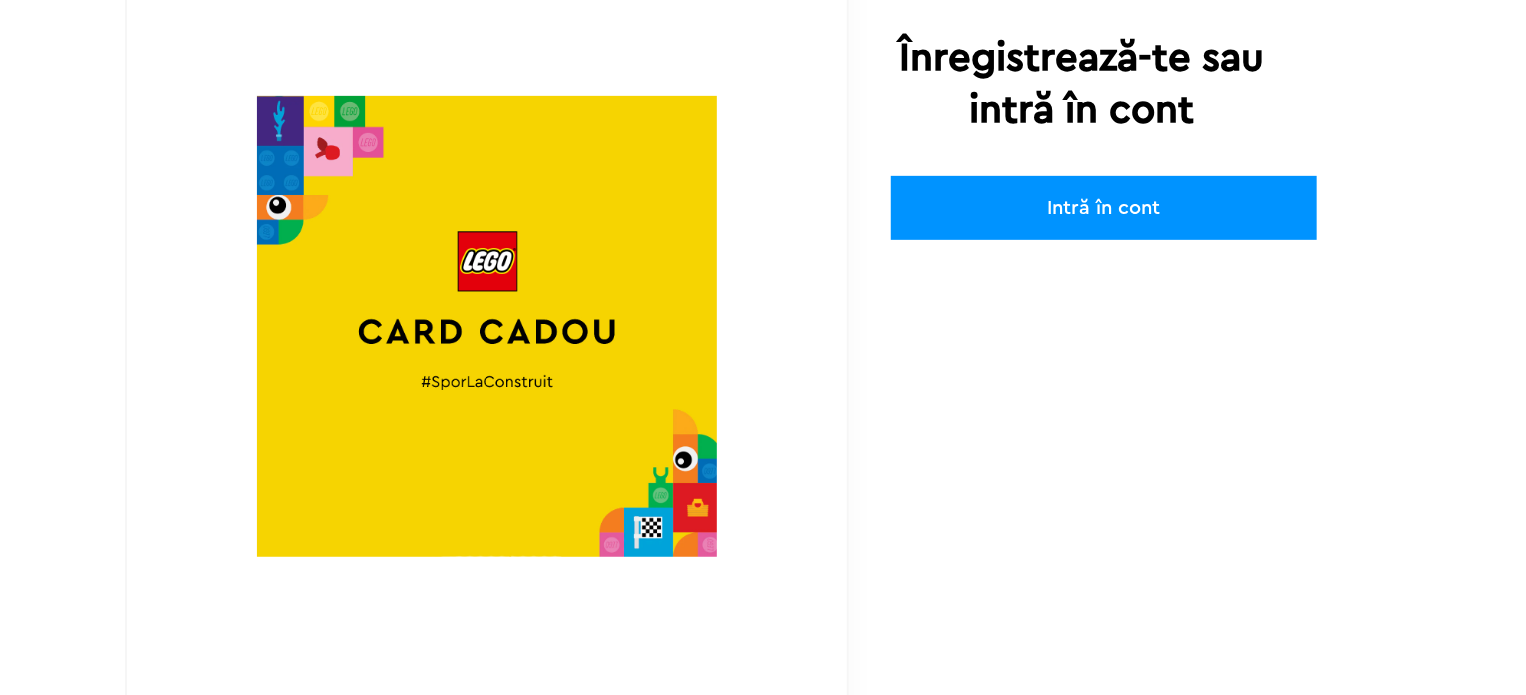 click at bounding box center (487, 326) 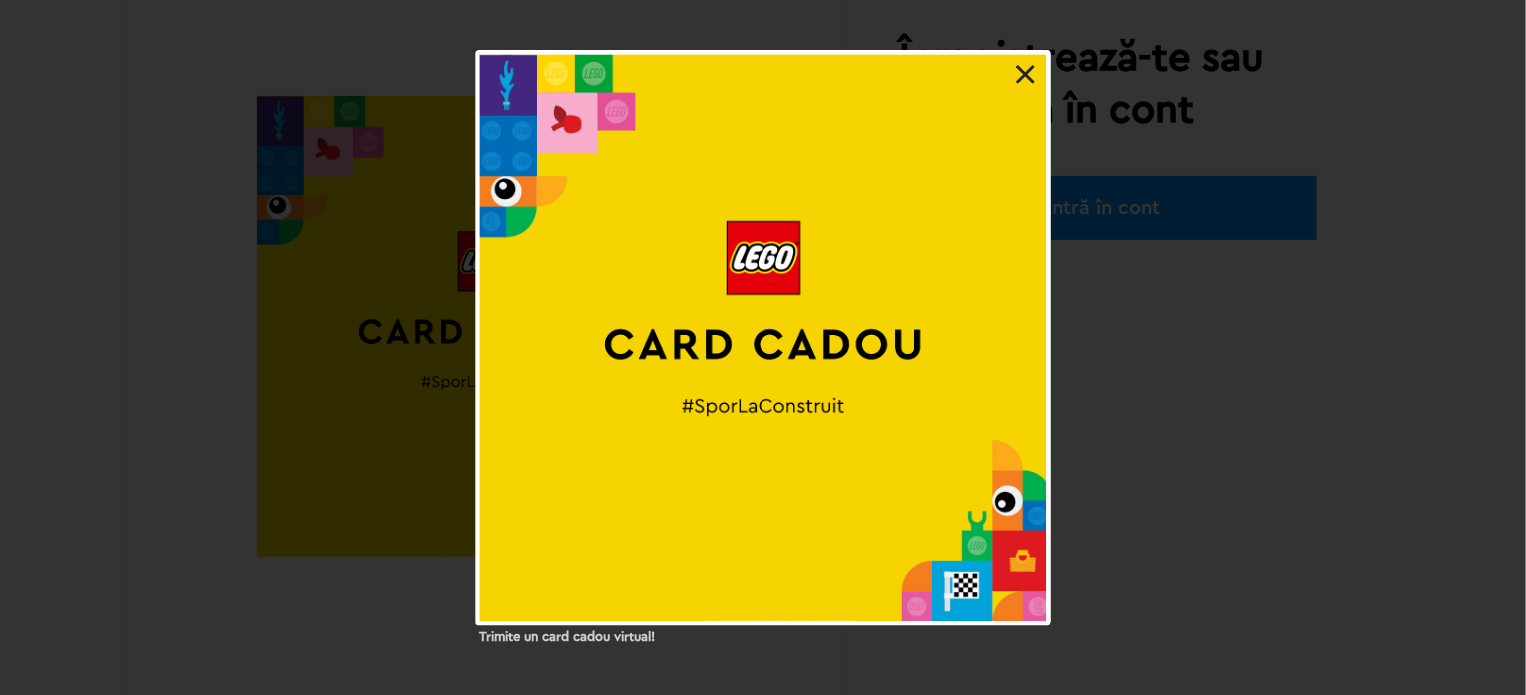 click at bounding box center [763, 337] 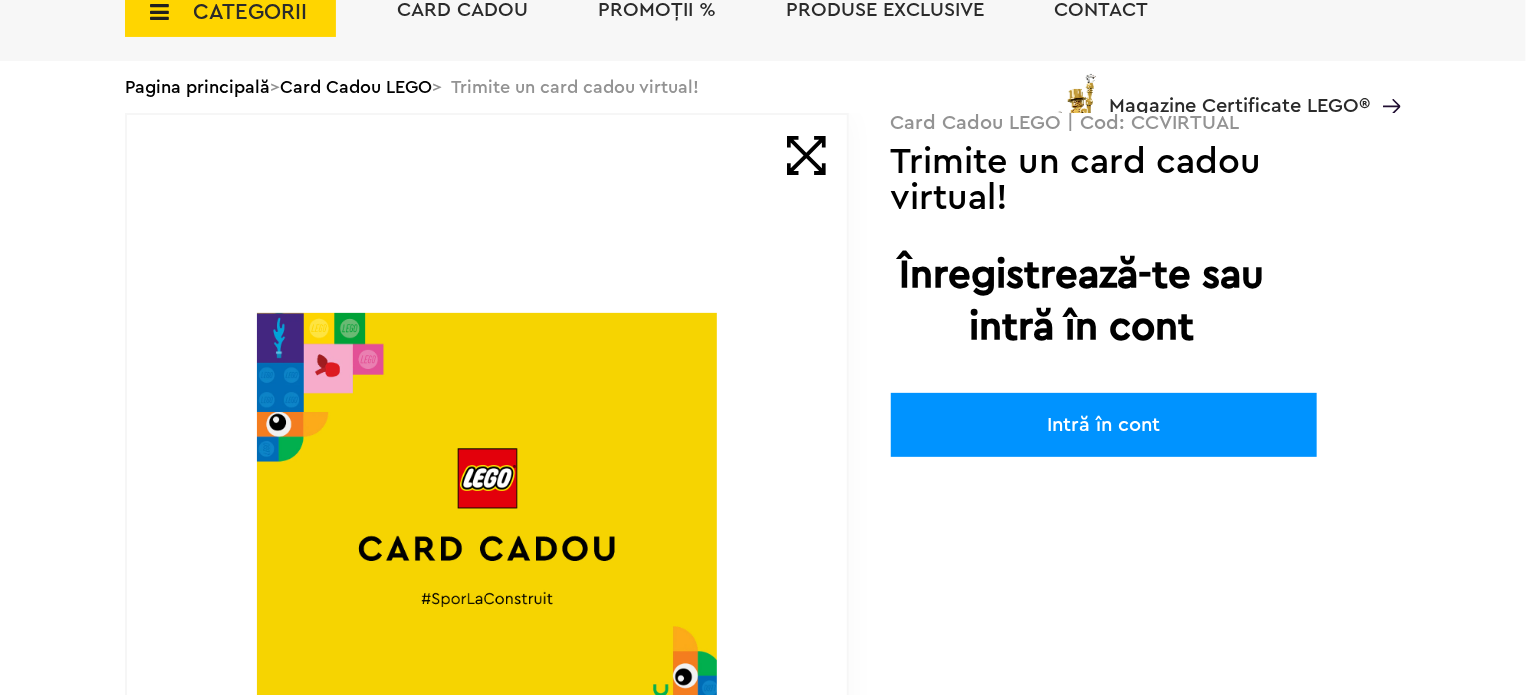 scroll, scrollTop: 0, scrollLeft: 0, axis: both 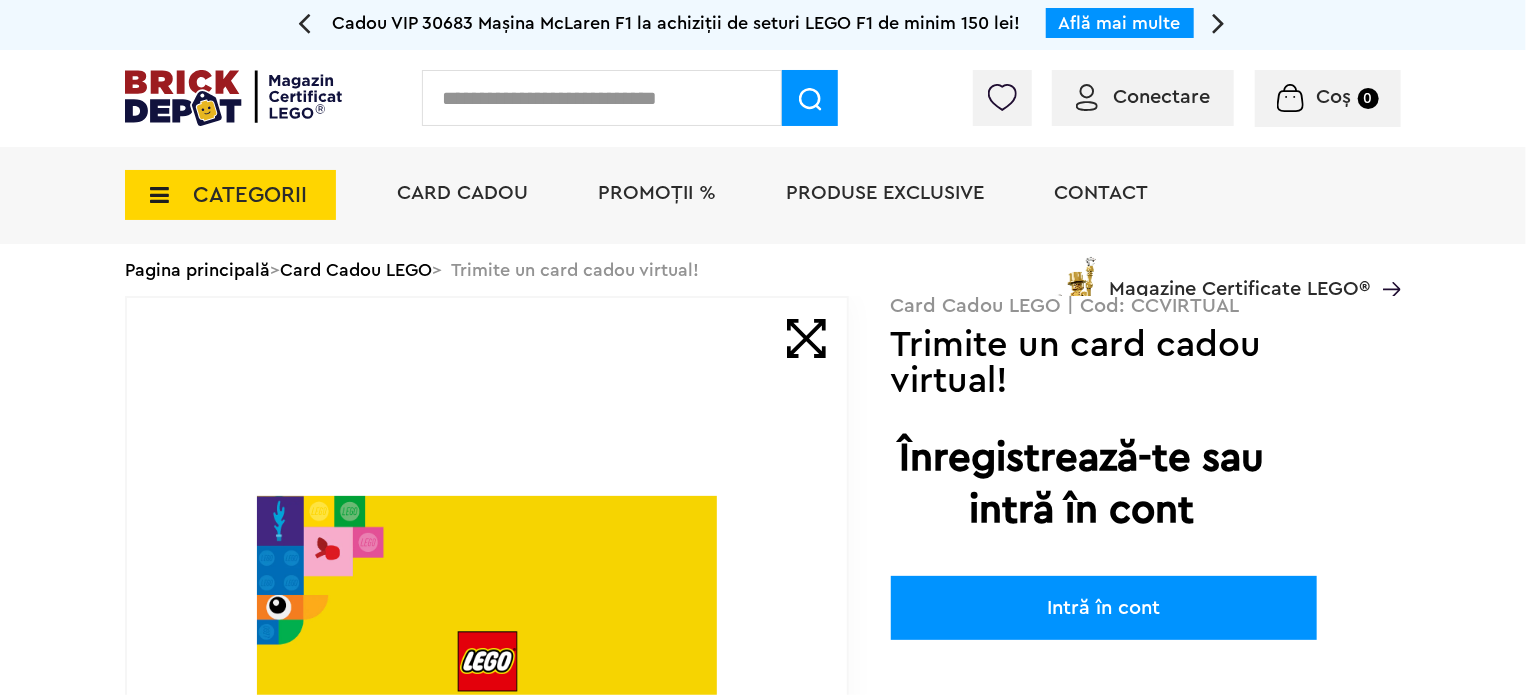 click on "PROMOȚII %" at bounding box center (657, 193) 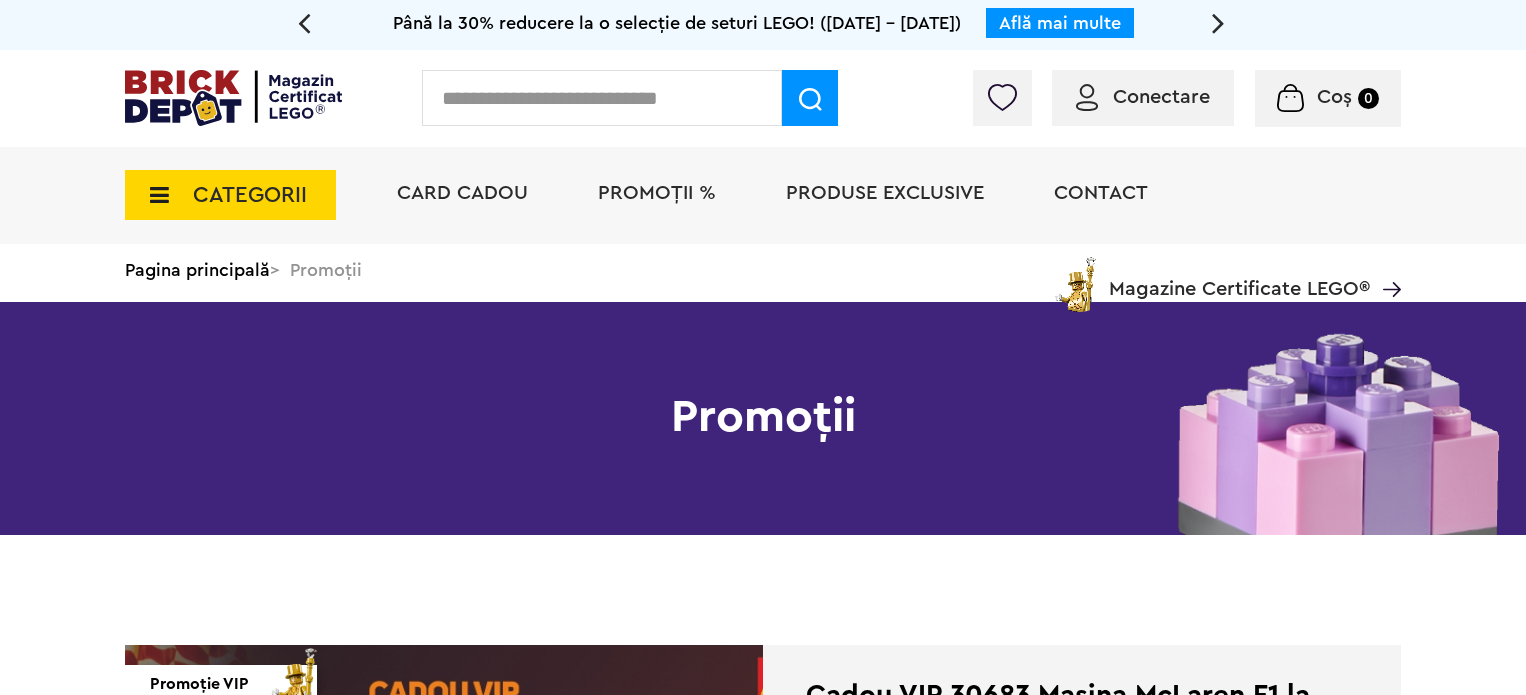 scroll, scrollTop: 0, scrollLeft: 0, axis: both 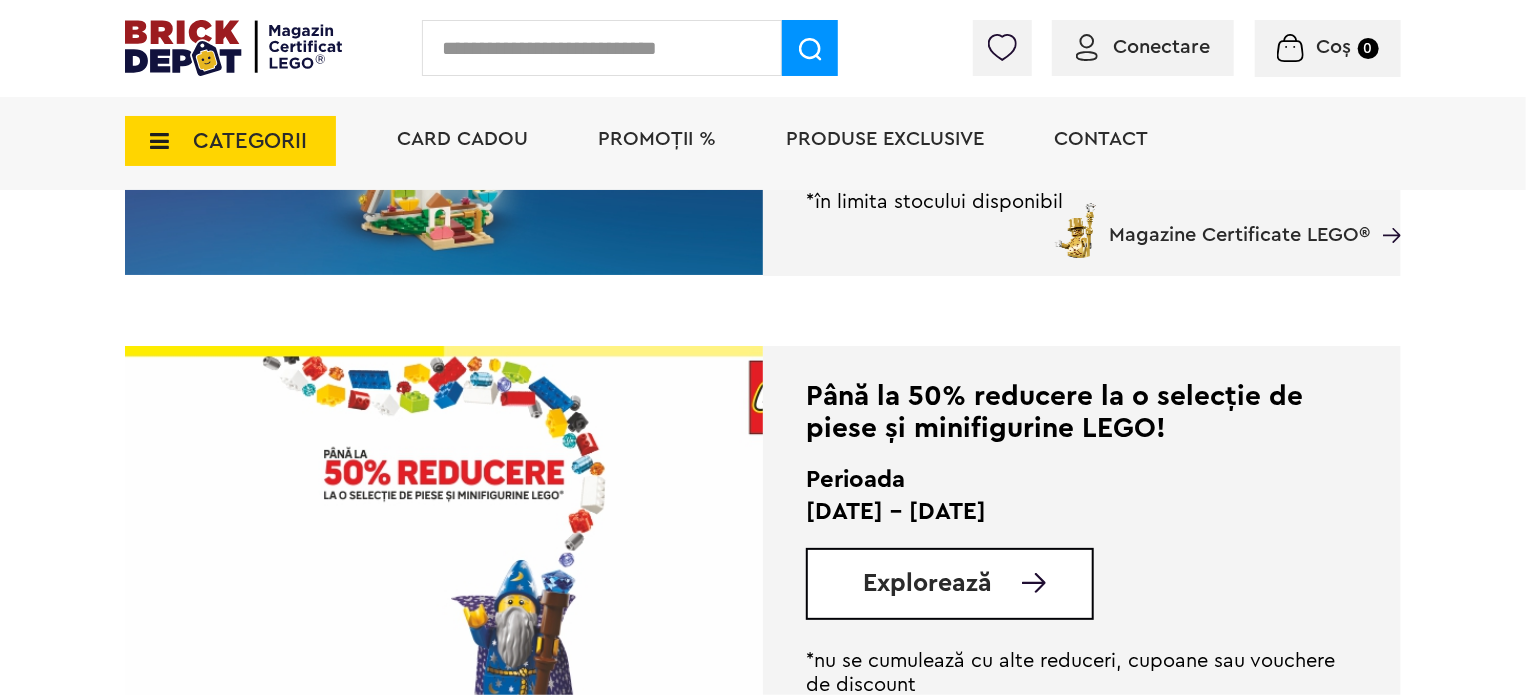 click on "Promoție VIP Promoție destinată exclusiv clienților VIP LEGO.  Înscrie-te acum!
Cadou VIP 30683 Mașina McLaren F1 la achiziții de seturi LEGO Formula 1 de minim 150 lei!
Perioada
11 - 27 Iulie 2025
Află detalii
*în limita stocului disponibil
Până la 30% reducere la o selecție de seturi LEGO!
Perioada
30.06 - 29.07.2025
Explorează" at bounding box center (763, 402) 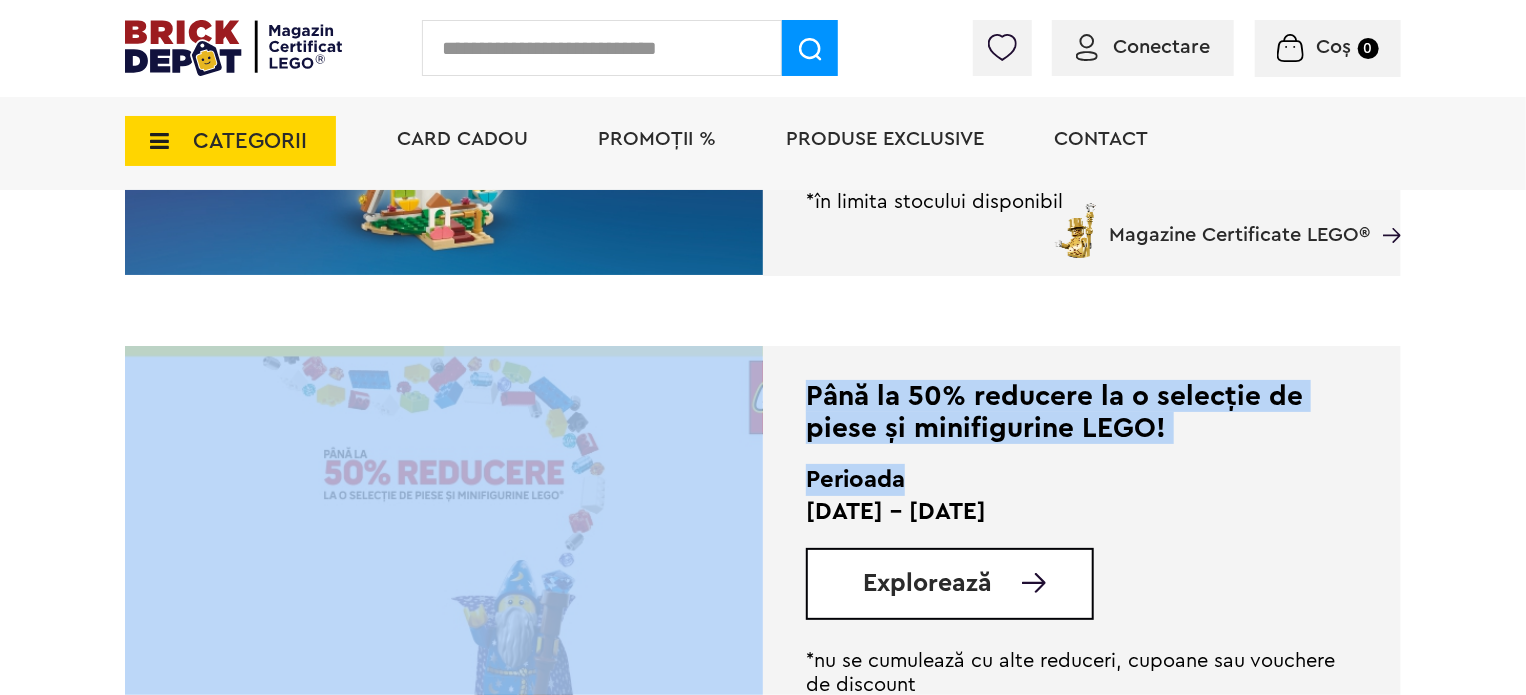 drag, startPoint x: 167, startPoint y: 316, endPoint x: 985, endPoint y: 449, distance: 828.7418 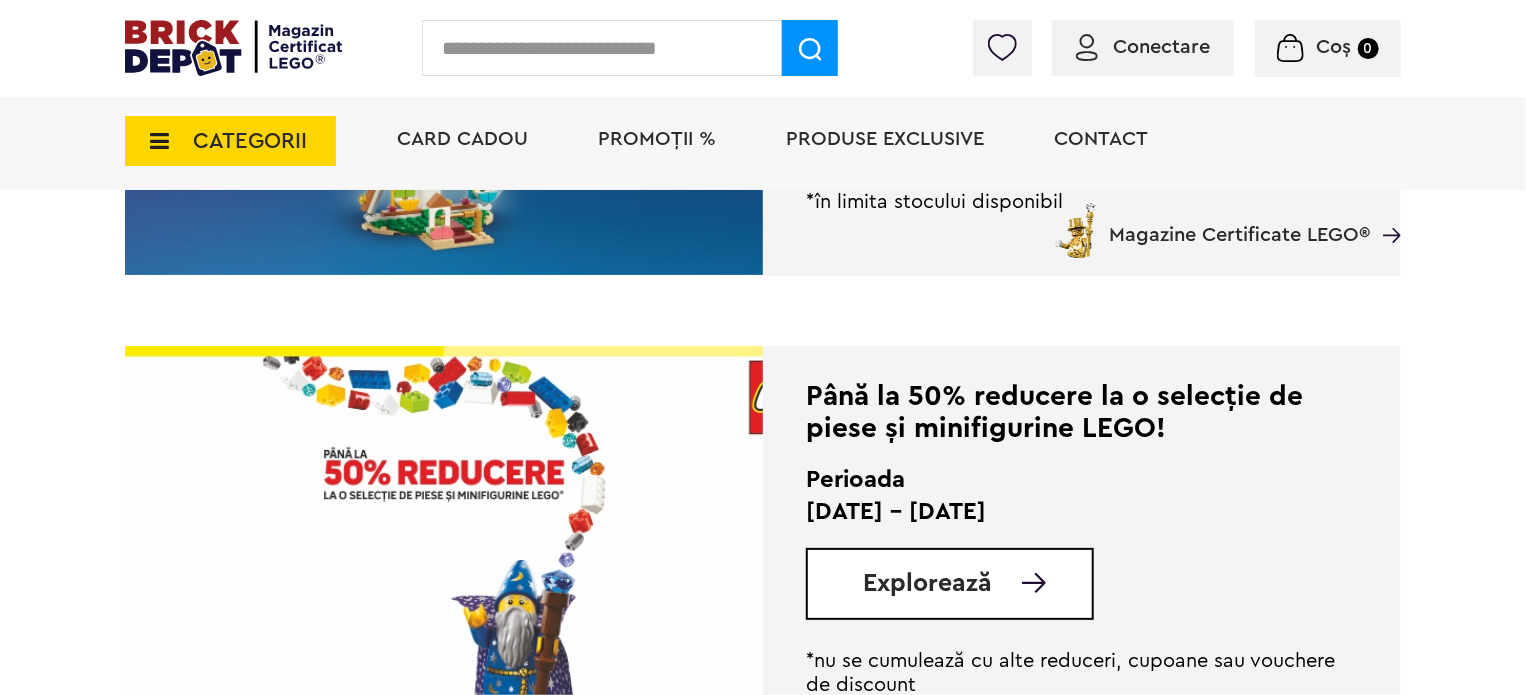 drag, startPoint x: 844, startPoint y: 398, endPoint x: 986, endPoint y: 502, distance: 176.01137 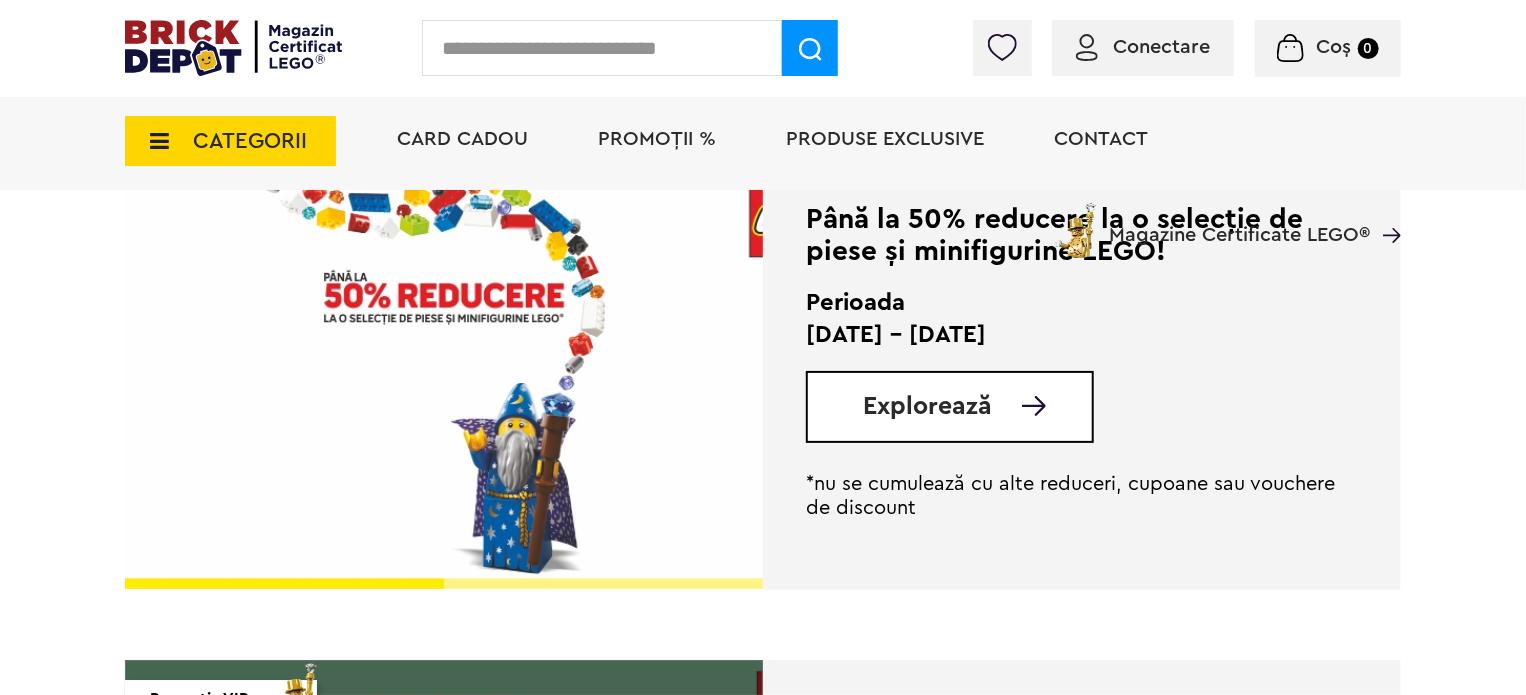 scroll, scrollTop: 3000, scrollLeft: 0, axis: vertical 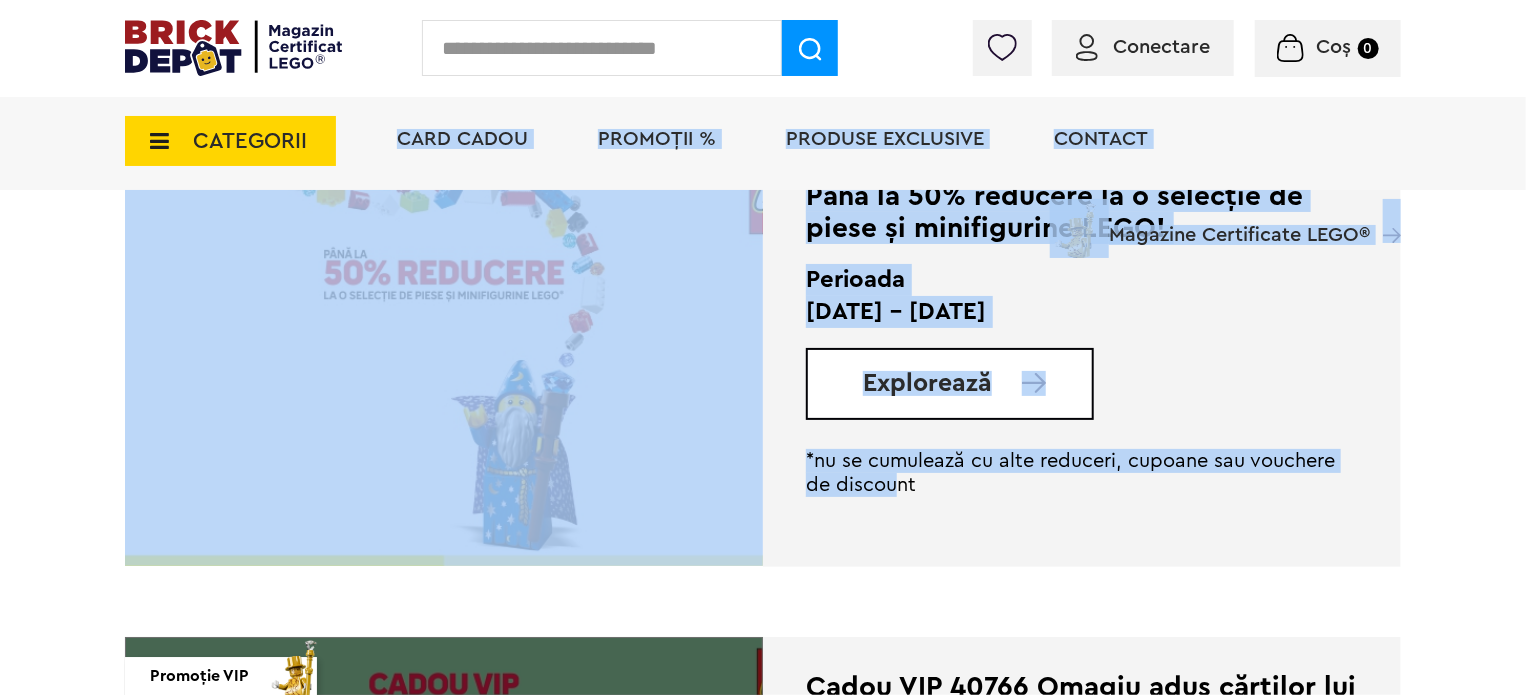 drag, startPoint x: 896, startPoint y: 488, endPoint x: 884, endPoint y: 229, distance: 259.27783 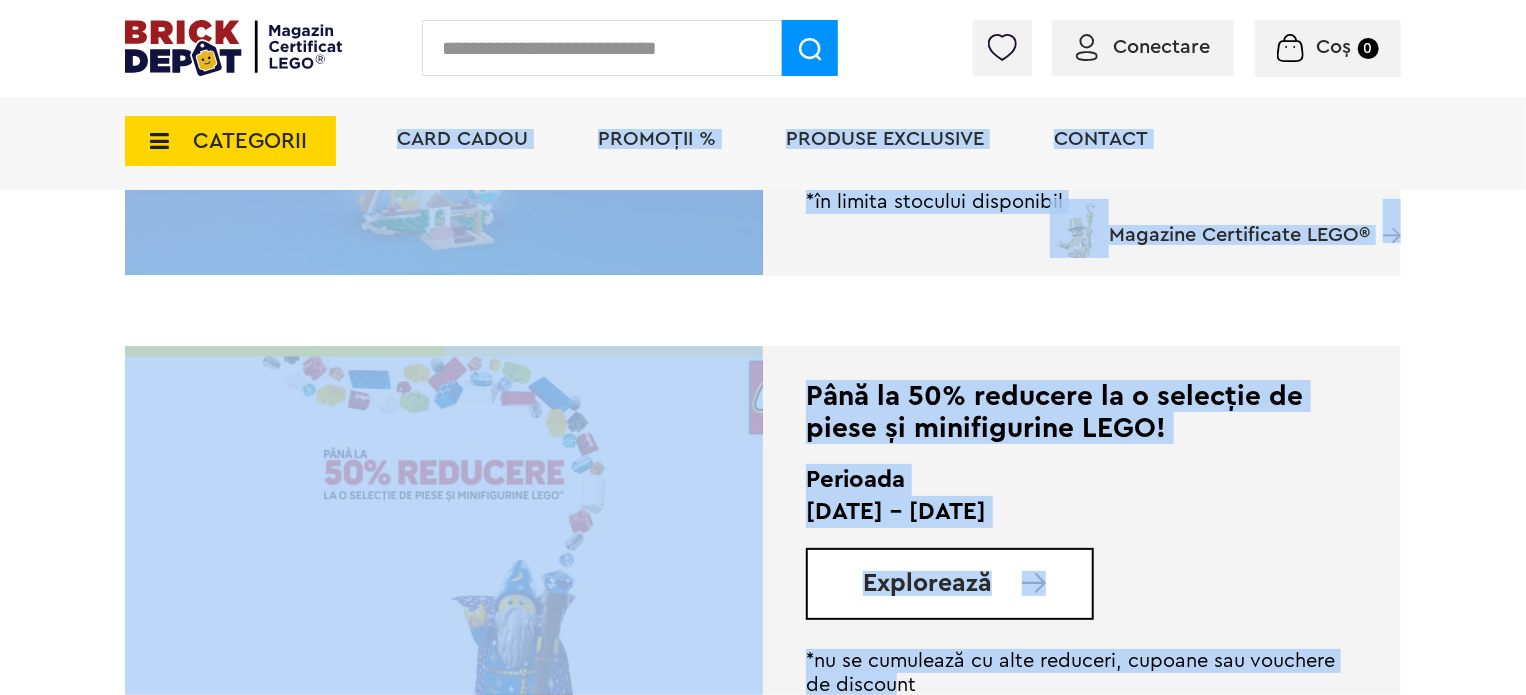 click on "Până la 50% reducere la o selecție de piese și minifigurine LEGO!" at bounding box center [1082, 412] 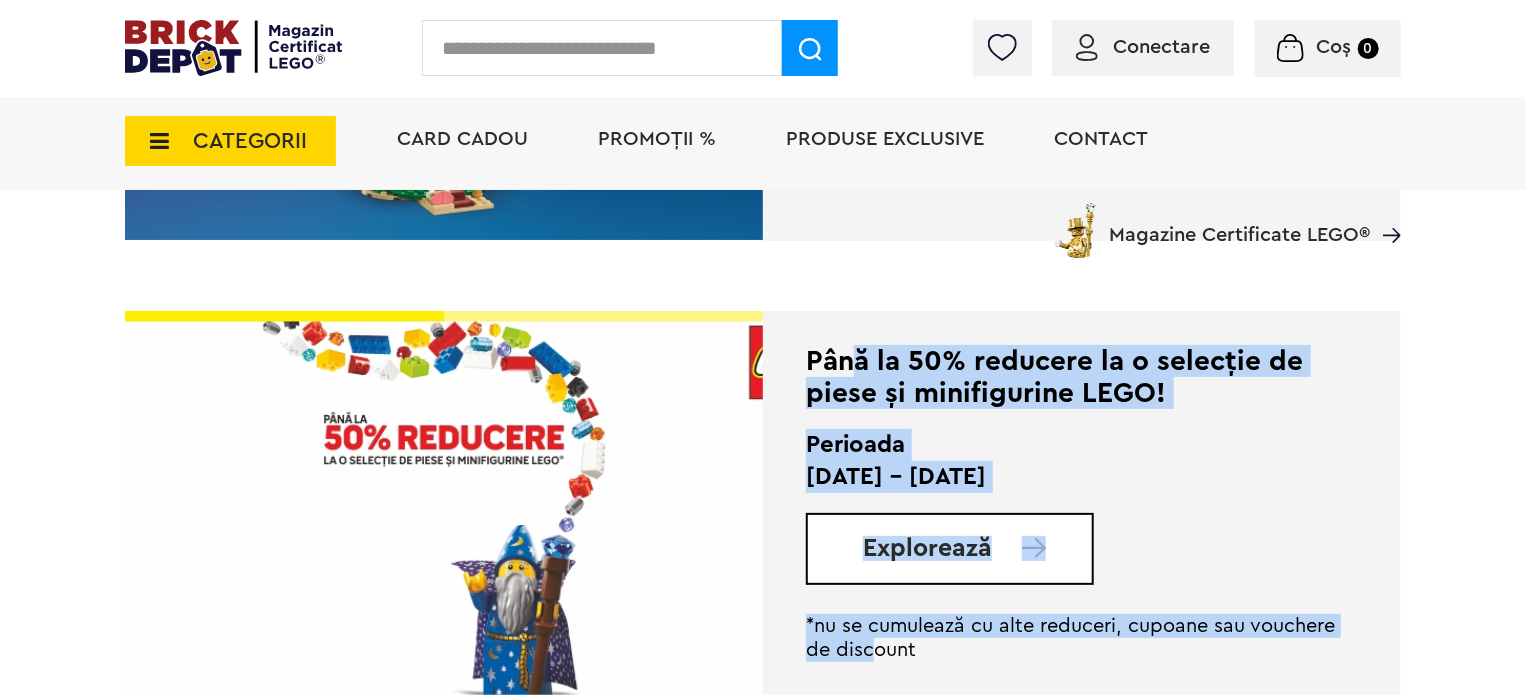 scroll, scrollTop: 2843, scrollLeft: 0, axis: vertical 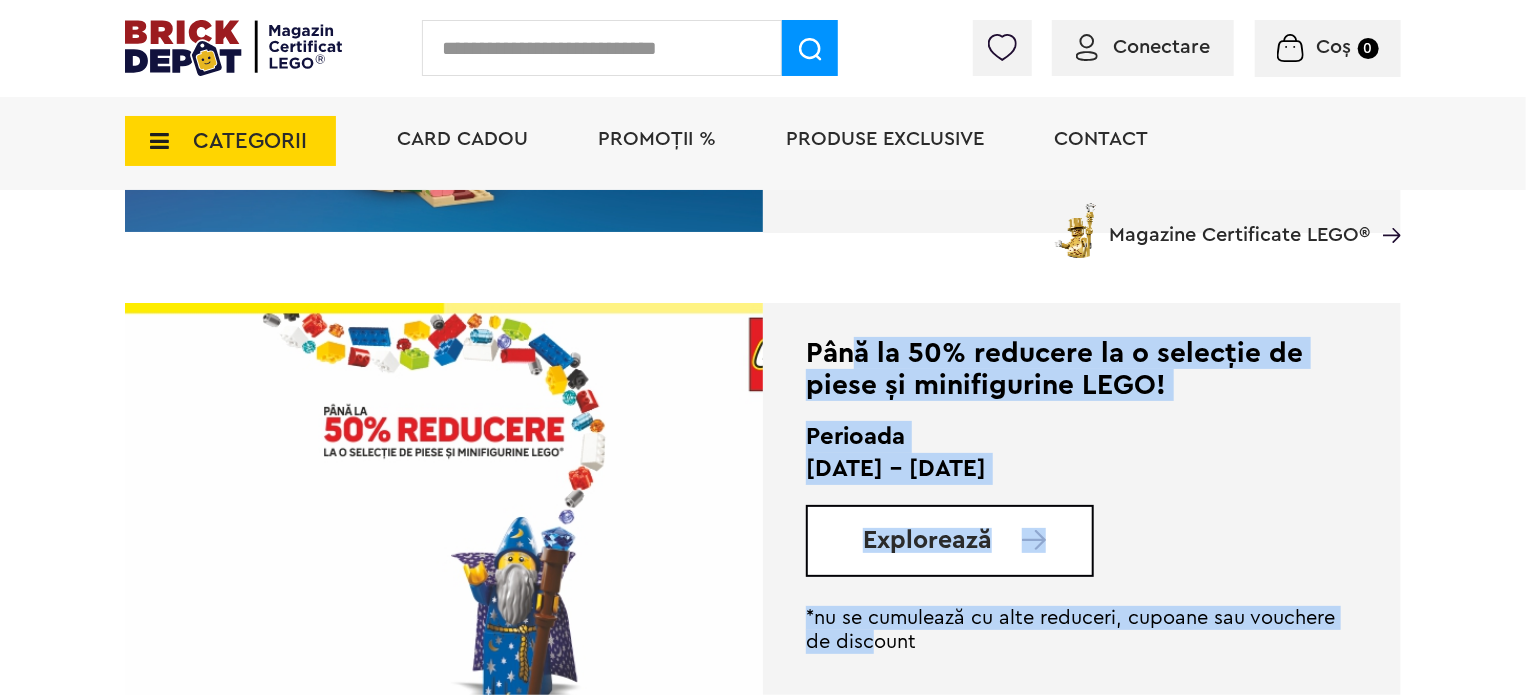 drag, startPoint x: 858, startPoint y: 397, endPoint x: 870, endPoint y: 643, distance: 246.29251 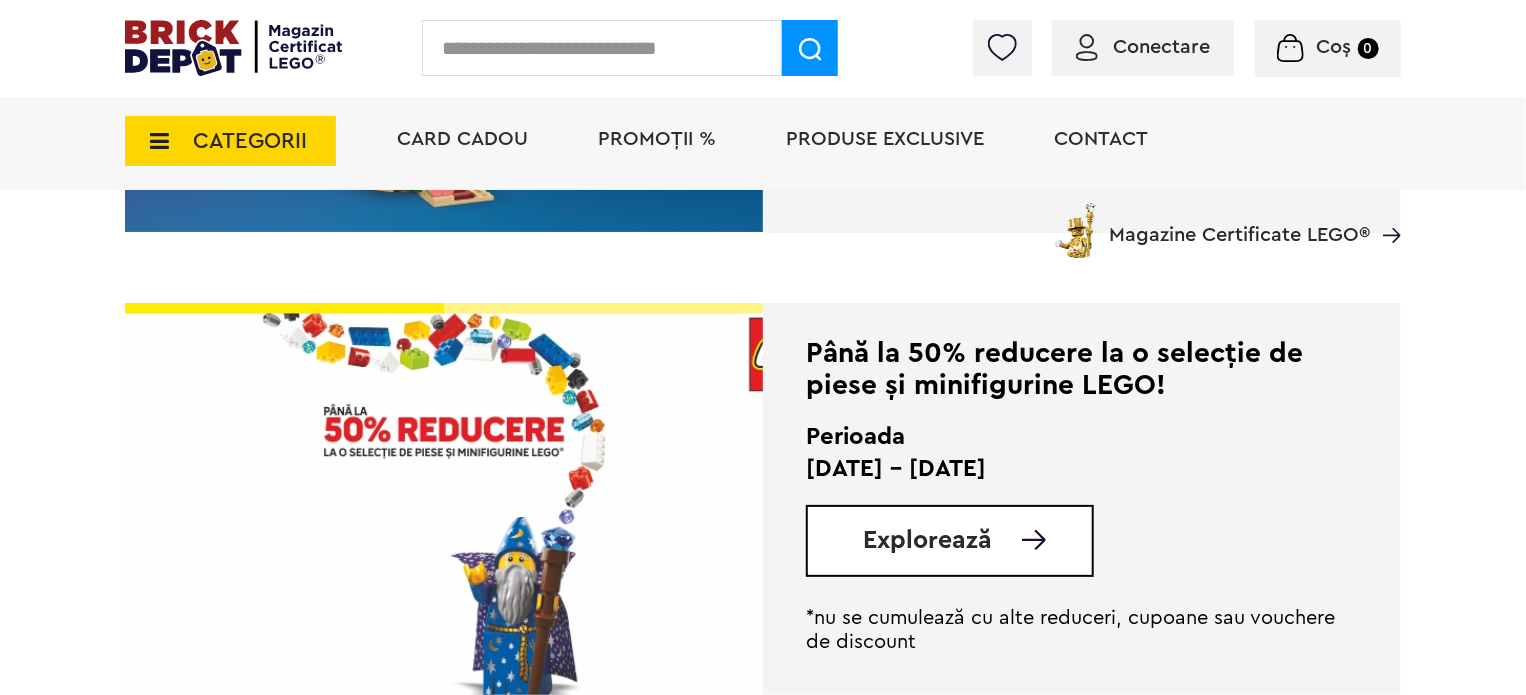 click on "Până la 30% reducere la o selecție de seturi LEGO! (30.06 - 29.07.2025) Află mai multe Cadou VIP Ninjago Battle arena la achiziții de seturi LEGO Ninjago de minim 250 lei! Află mai multe Până la 50% reducere la o selecție de piese și minifigurine LEGO! Află mai multe Cadou VIP 30683 Mașina McLaren F1 la achiziții de seturi LEGO F1 de minim 150 lei! Află mai multe Până la 30% reducere la o selecție de seturi LEGO! (30.06 - 29.07.2025) Află mai multe Cadou VIP Ninjago Battle arena la achiziții de seturi LEGO Ninjago de minim 250 lei! Află mai multe
Conectare
Coș   0
CATEGORII
Jucării LEGO
Card Cadou LEGO Animal Crossing Architecture" at bounding box center [763, 14] 